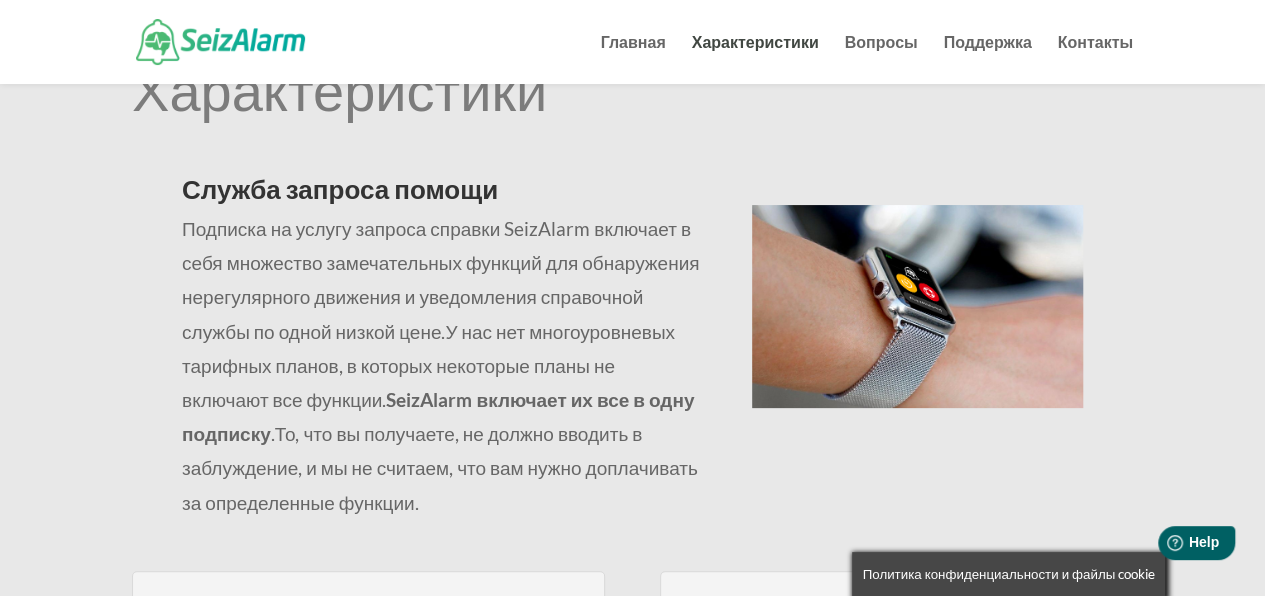 scroll, scrollTop: 98, scrollLeft: 0, axis: vertical 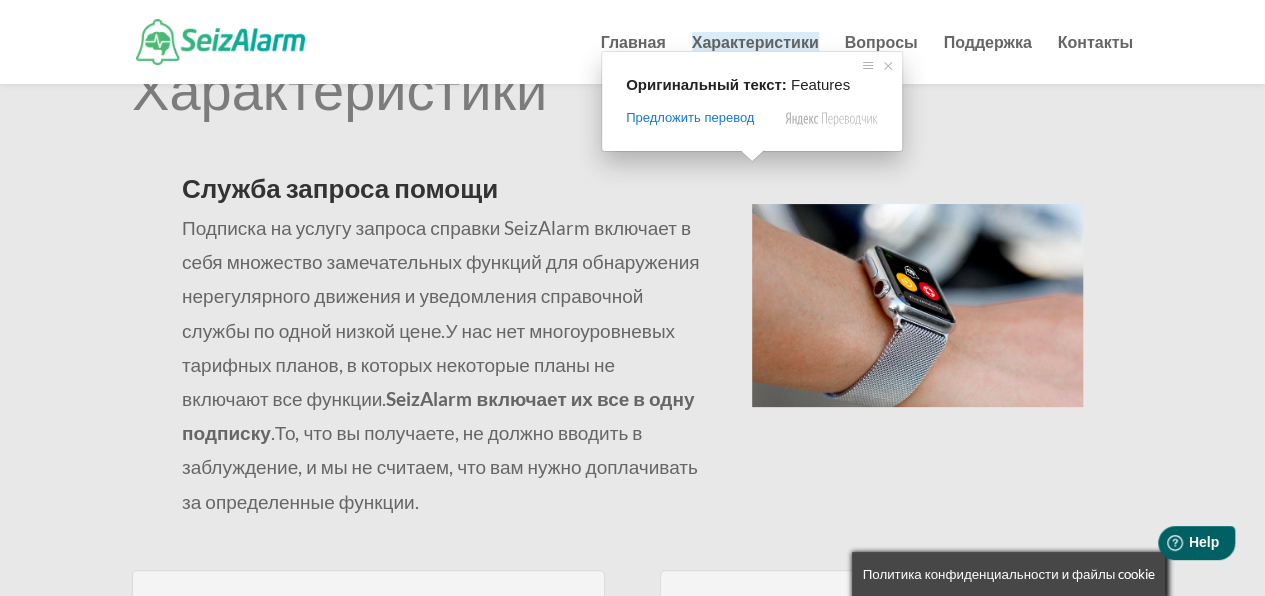 click on "Характеристики" at bounding box center (755, 41) 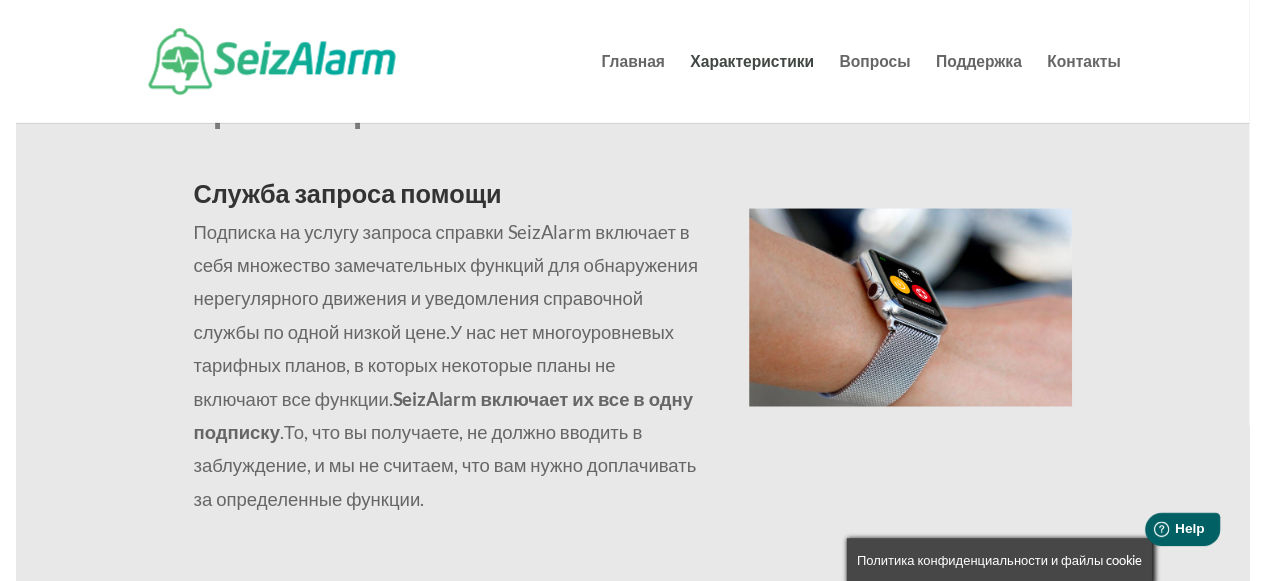 scroll, scrollTop: 86, scrollLeft: 0, axis: vertical 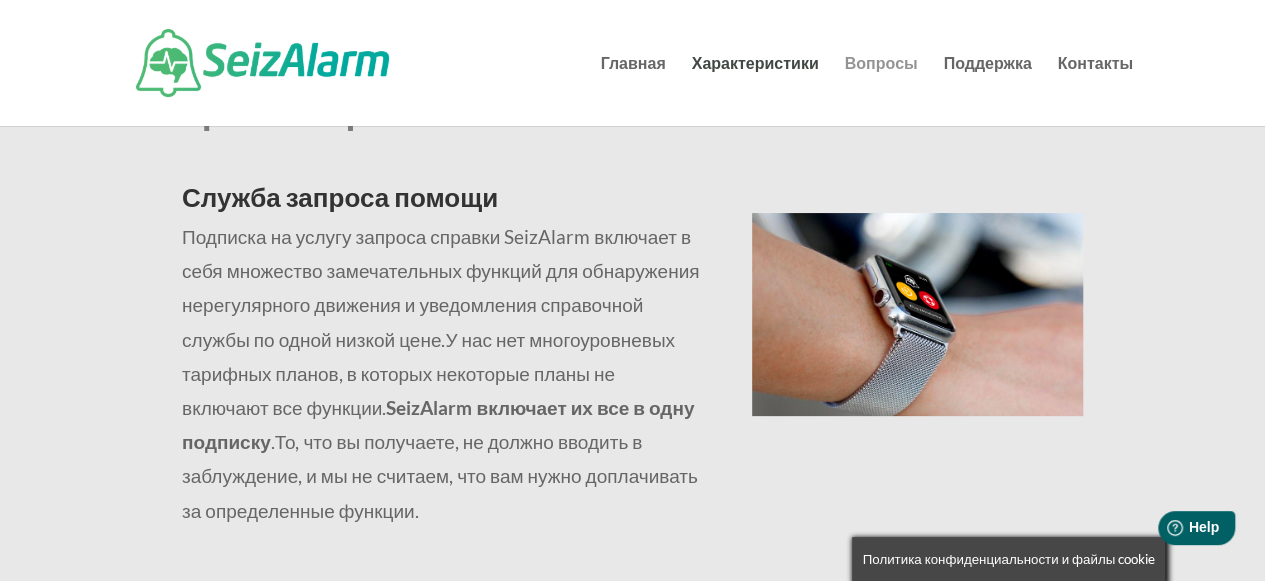 click on "Вопросы" at bounding box center [881, 62] 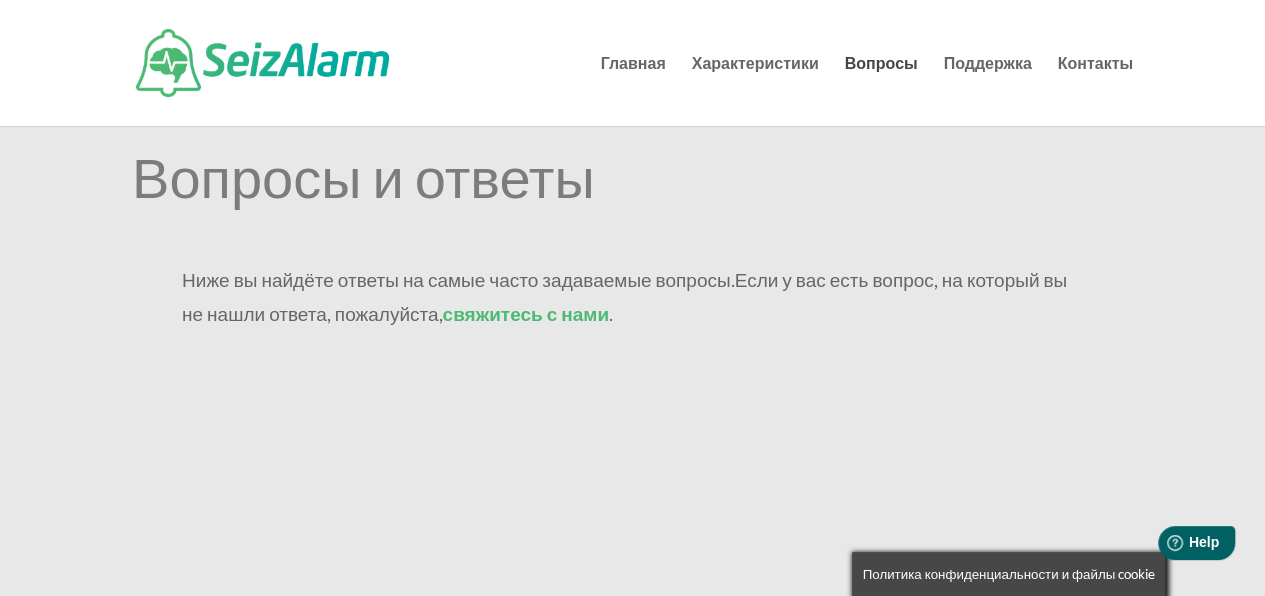 scroll, scrollTop: 0, scrollLeft: 0, axis: both 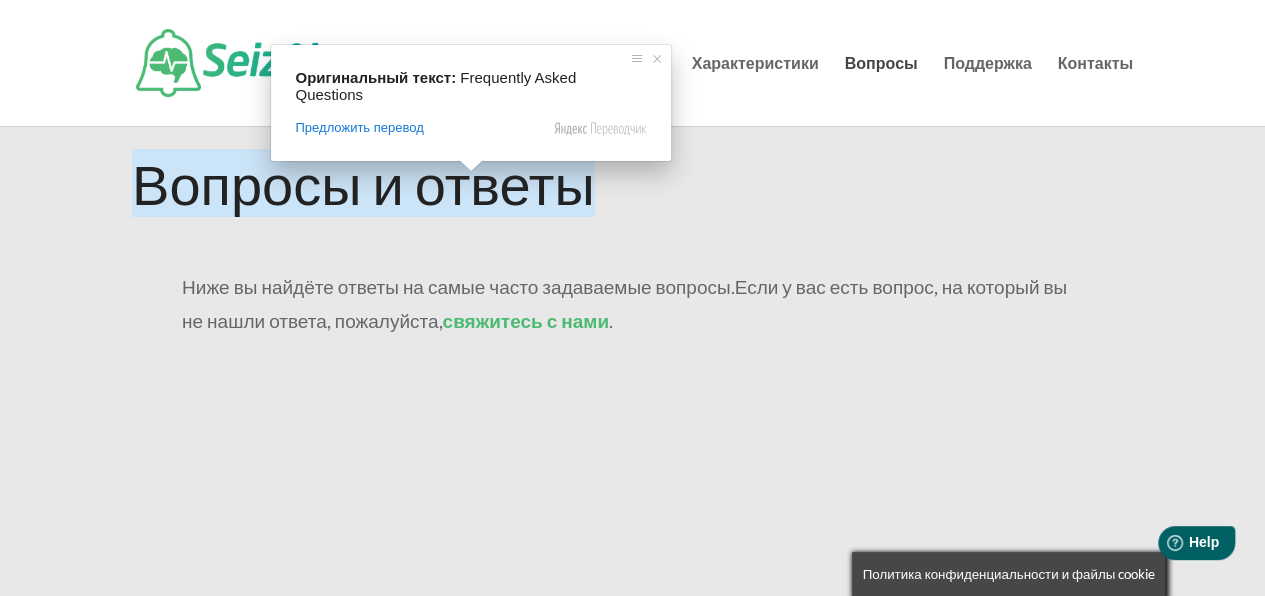 click on "Вопросы и ответы" at bounding box center (363, 183) 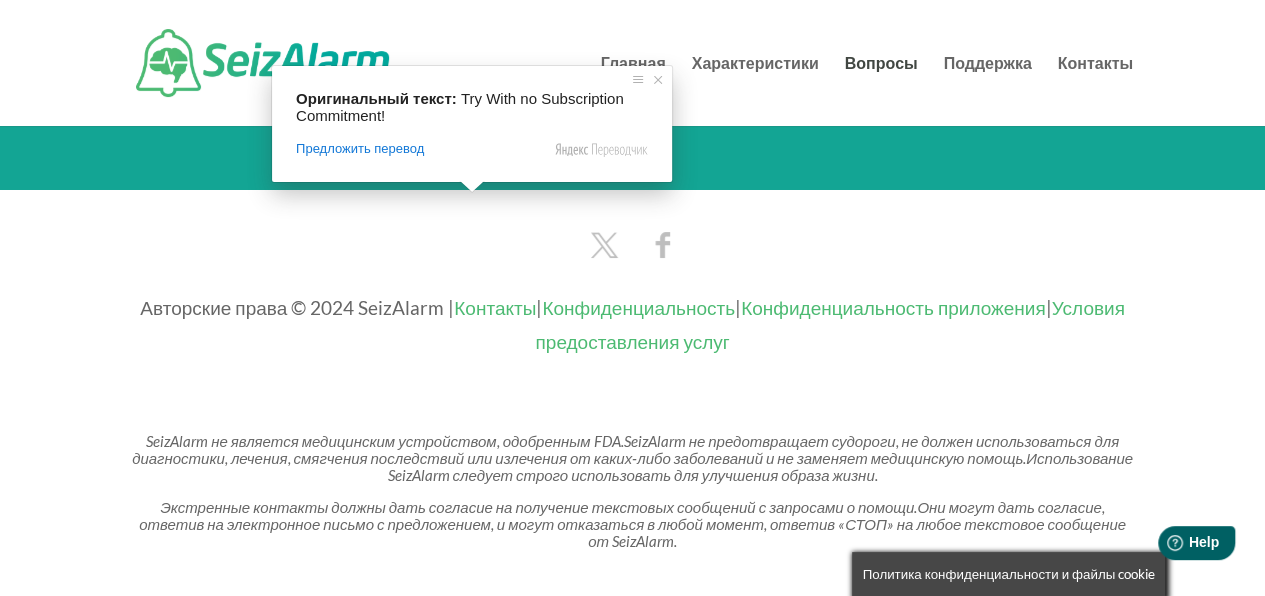 scroll, scrollTop: 3601, scrollLeft: 0, axis: vertical 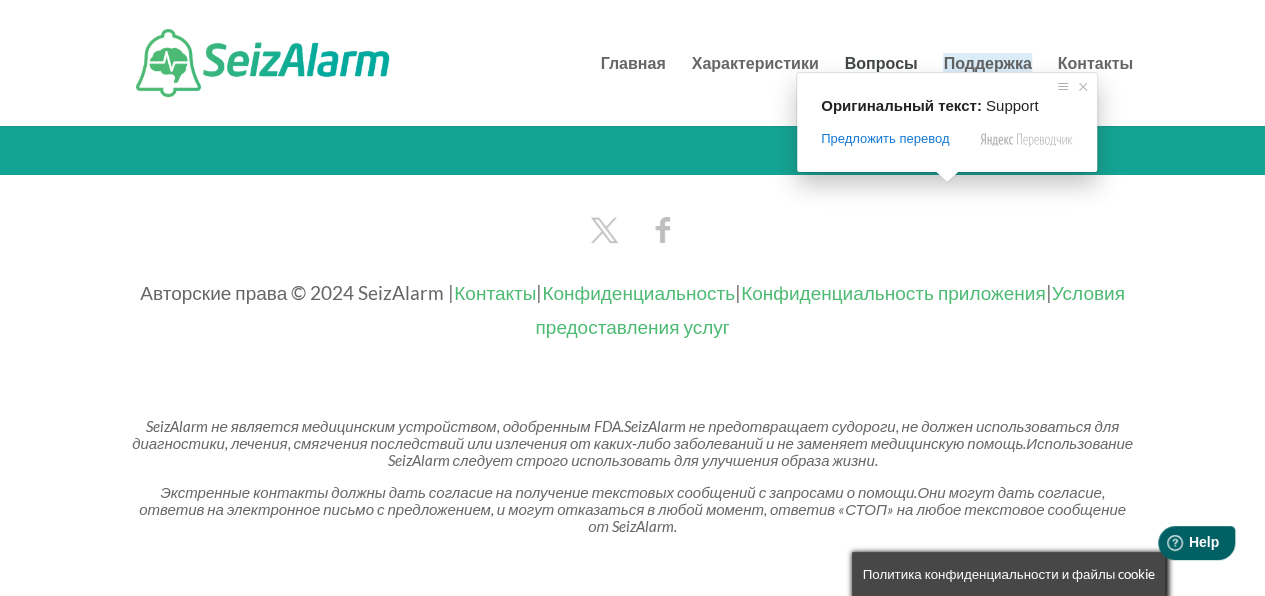 click on "Поддержка" at bounding box center (987, 62) 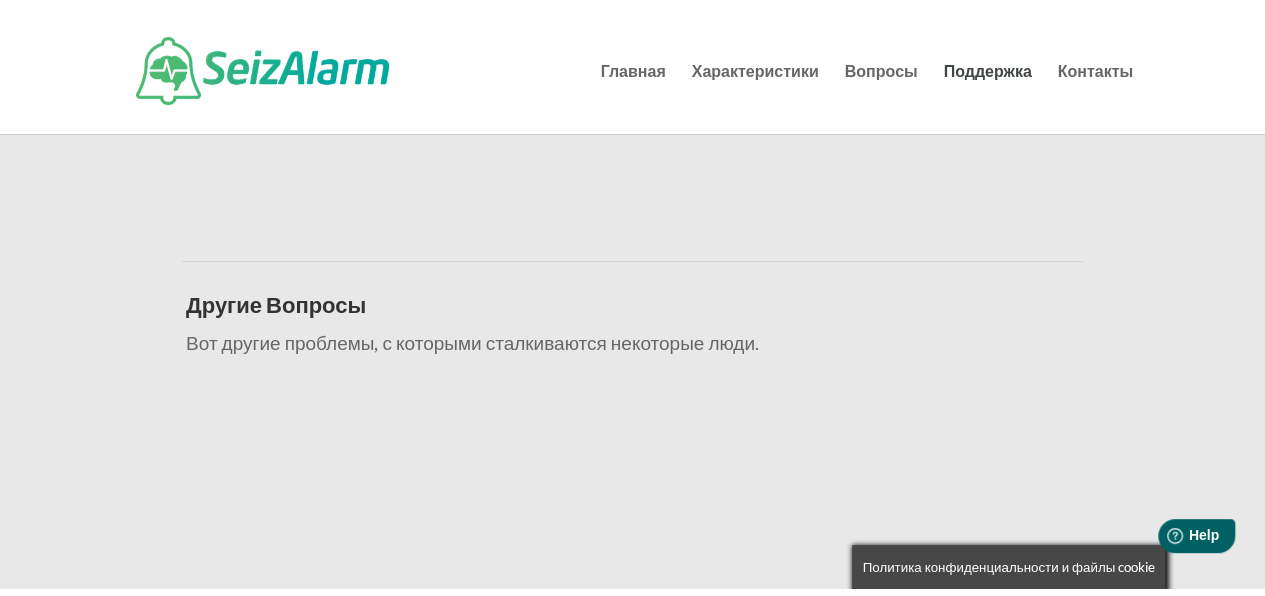 scroll, scrollTop: 485, scrollLeft: 0, axis: vertical 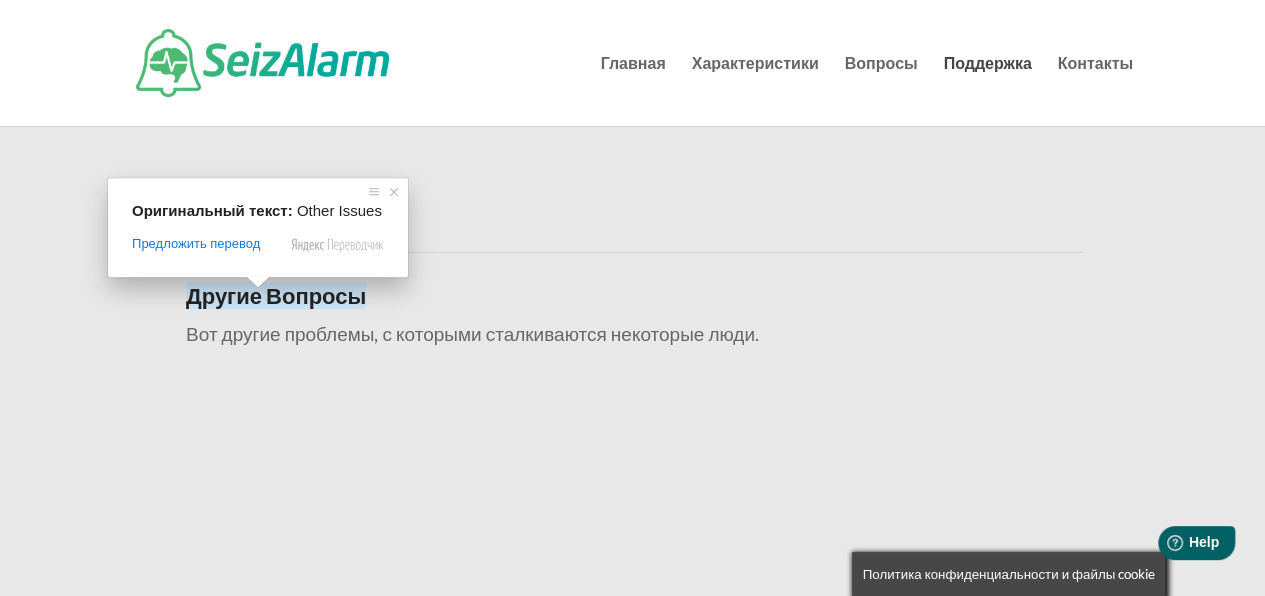 click at bounding box center [258, 282] 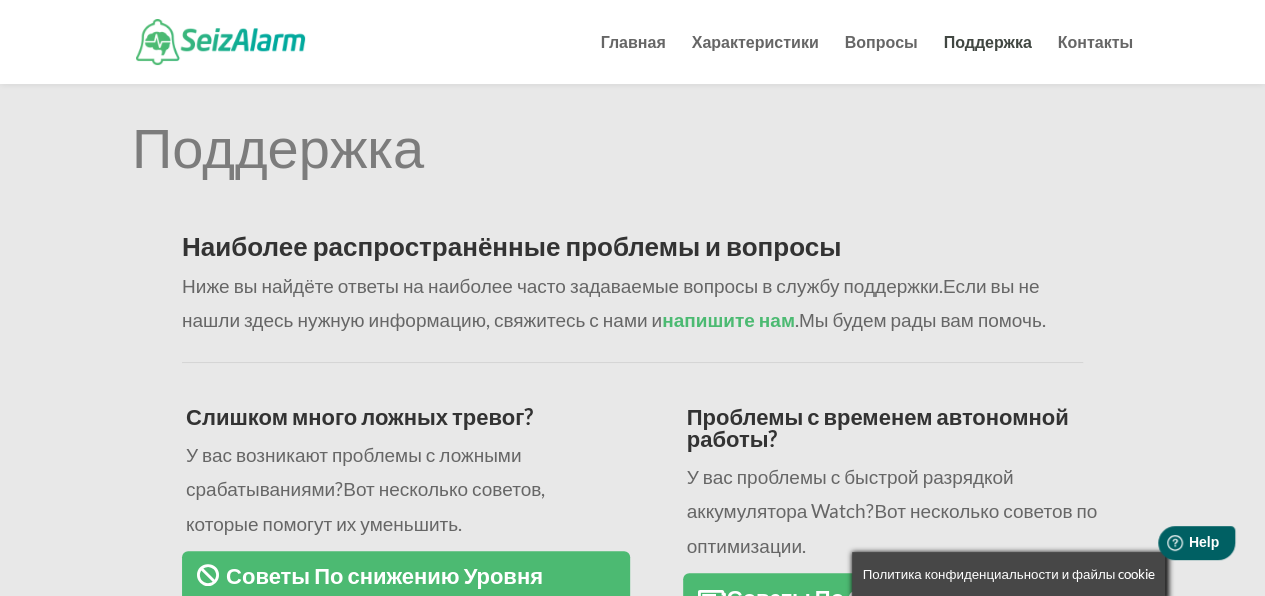 scroll, scrollTop: 0, scrollLeft: 0, axis: both 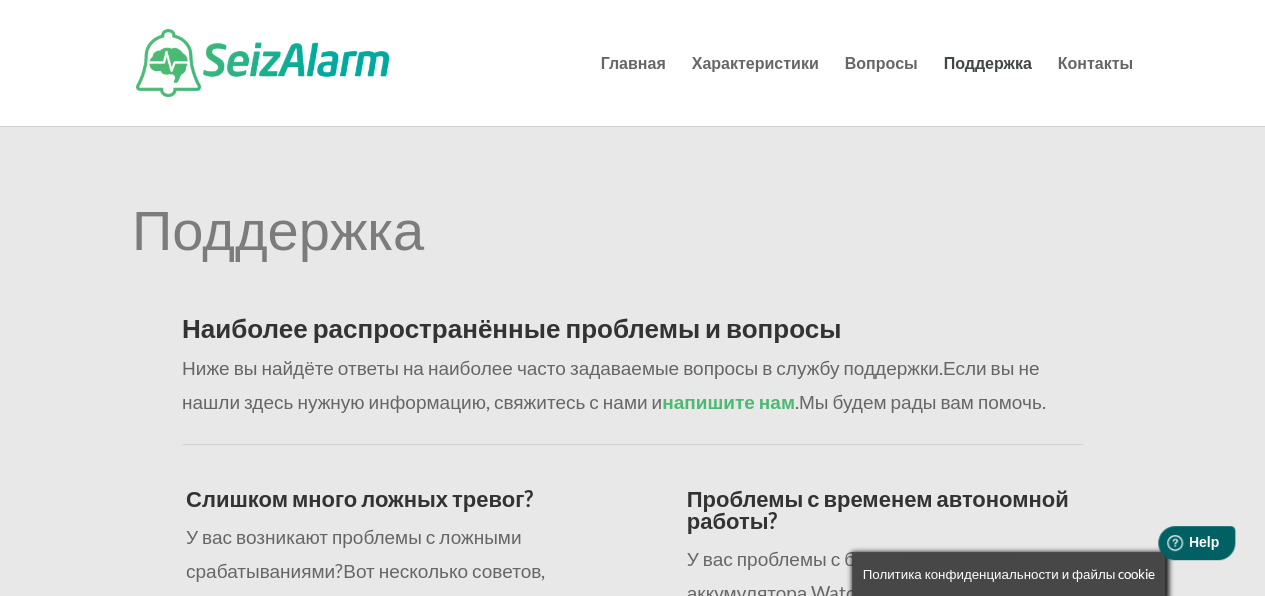 click on "Наиболее распространённые проблемы и вопросы
Ниже вы найдёте ответы на наиболее часто задаваемые вопросы в службу поддержки.  Если вы не нашли здесь нужную информацию, свяжитесь с нами и  напишите нам .  Мы будем рады вам помочь." at bounding box center [632, 379] 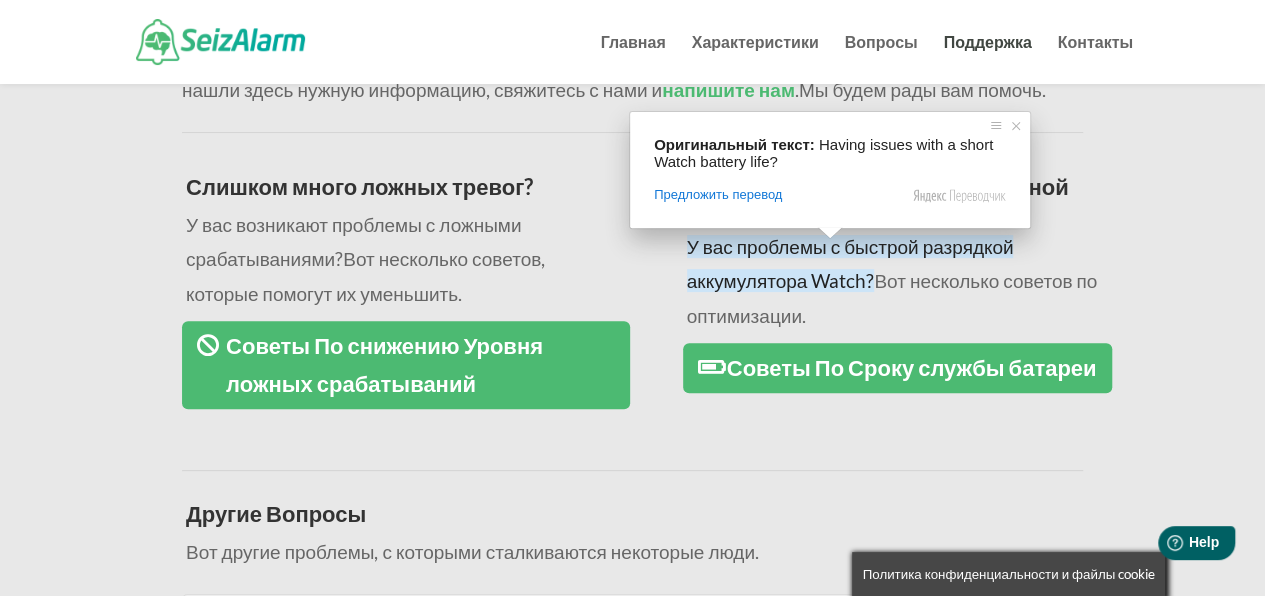 scroll, scrollTop: 277, scrollLeft: 0, axis: vertical 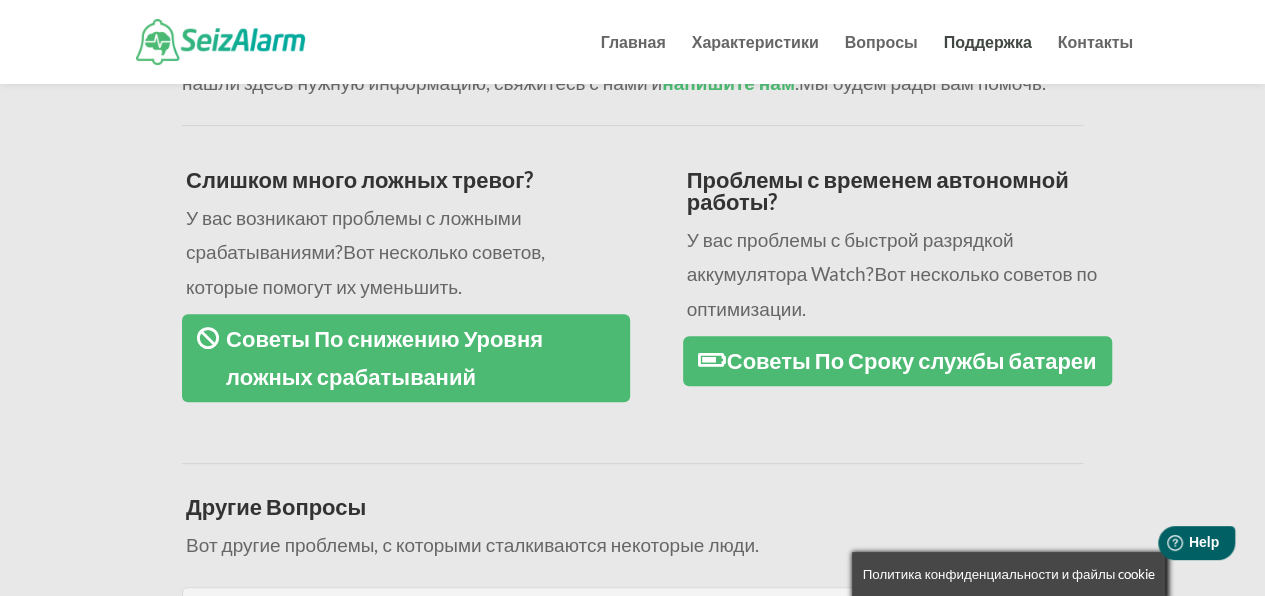 click on "Другие Вопросы
Вот другие проблемы, с которыми сталкиваются некоторые люди.
Я всегда вижу SeizAlarm на своих часах, но не вижу сами часы
Always seeing the SeizAlarm app used to be an Apple requirement that was necessary for SeizAlarm to access the sensors on the Watch.  This is no longer the case, but it defaults to always showing SeizAlarm while monitoring is active.  The good news is that there is a way to change it now so that always see your watch face by default.  Below are the instructions on how to do that.
Open Apple’s “Watch” app on the iPhone.
Next tap on “General”
Then tap on “Return to Clock”
Find “SeizAlarm” in the listing of app and tap on it.
Turn off “Return to App”
More potential reasons" at bounding box center (632, 993) 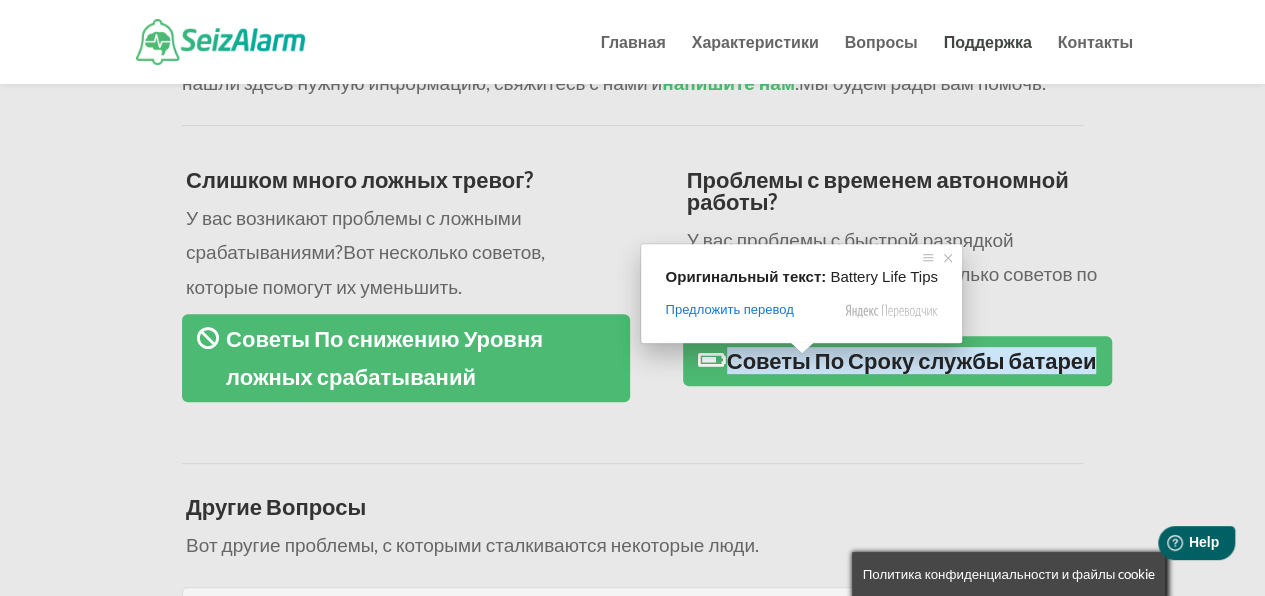 click on "Советы По Сроку службы батареи" at bounding box center (912, 360) 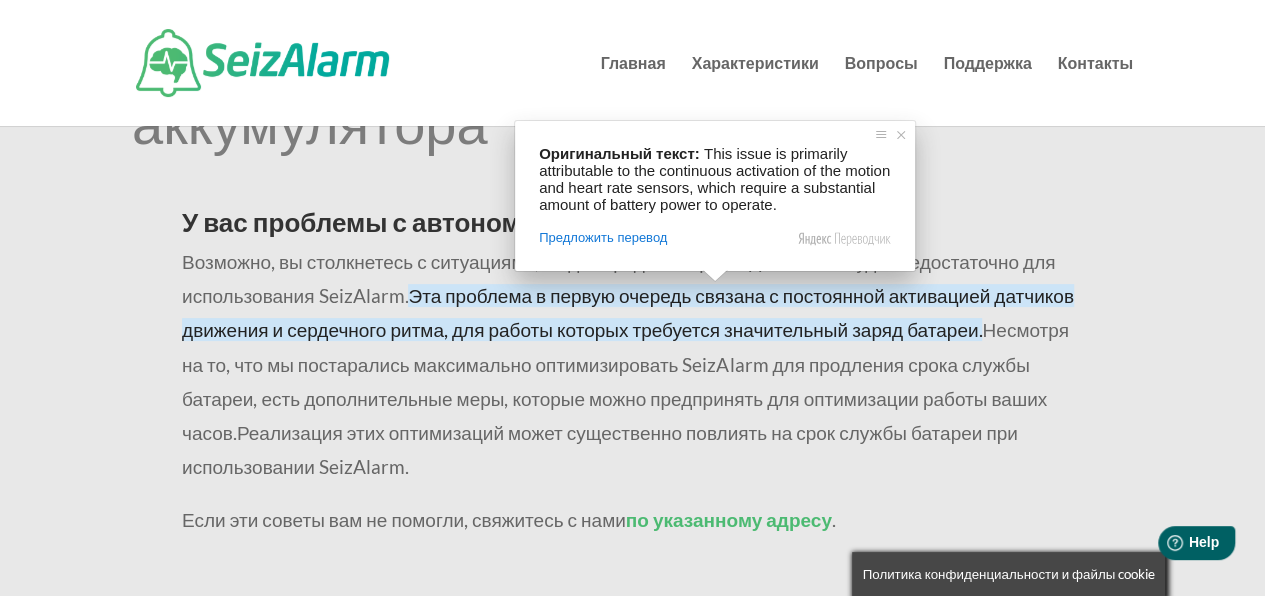 scroll, scrollTop: 132, scrollLeft: 0, axis: vertical 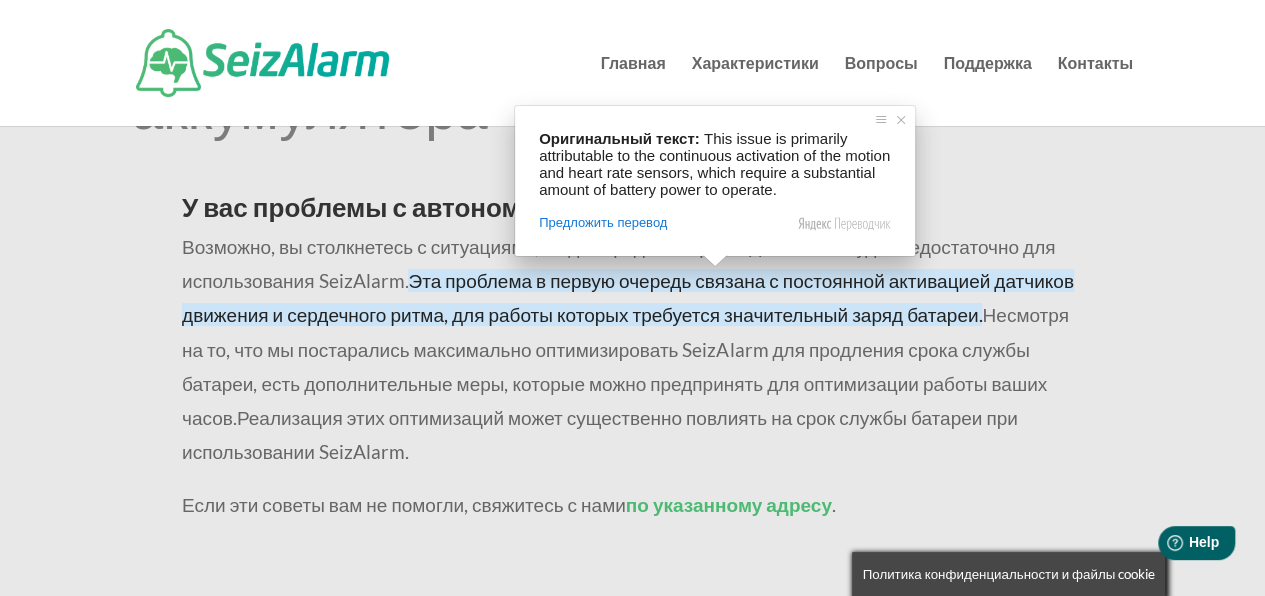 click on "Несмотря на то, что мы постарались максимально оптимизировать SeizAlarm для продления срока службы батареи, есть дополнительные меры, которые можно предпринять для оптимизации работы ваших часов." at bounding box center [625, 366] 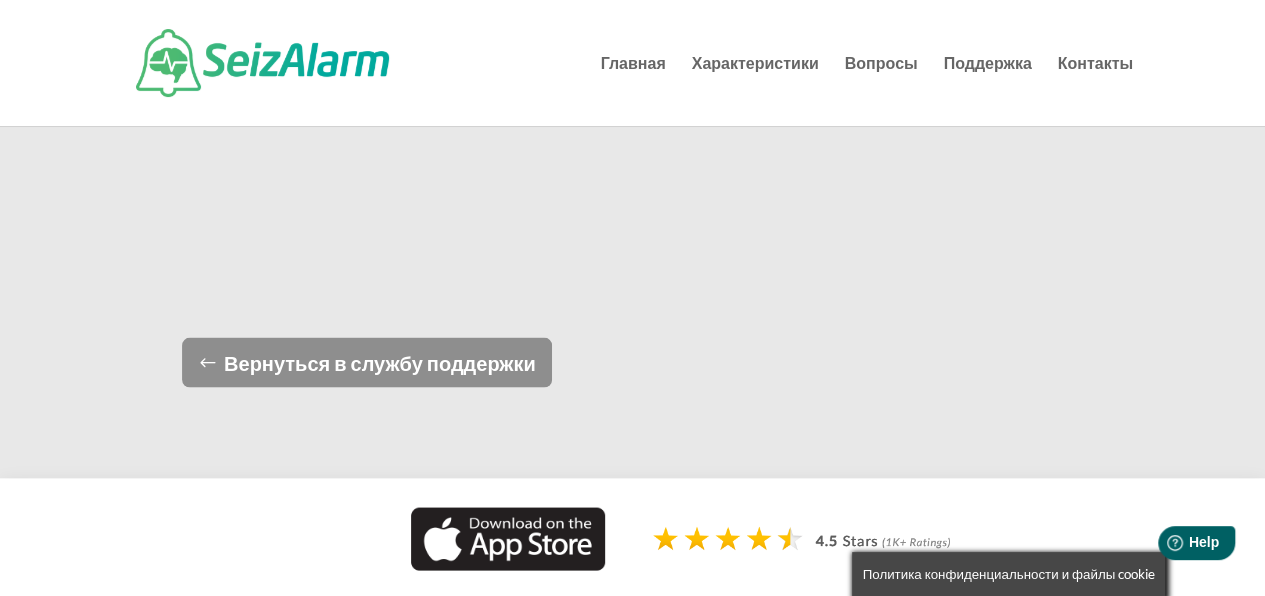 scroll, scrollTop: 1722, scrollLeft: 0, axis: vertical 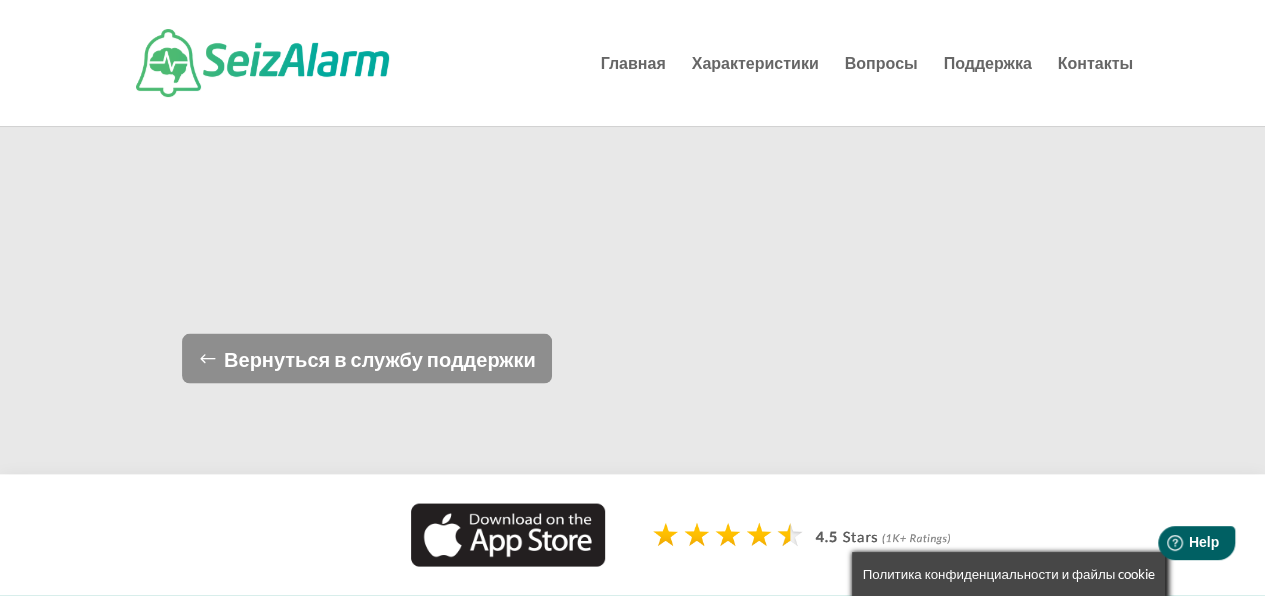 click on "Вернуться в службу поддержки" at bounding box center [367, 358] 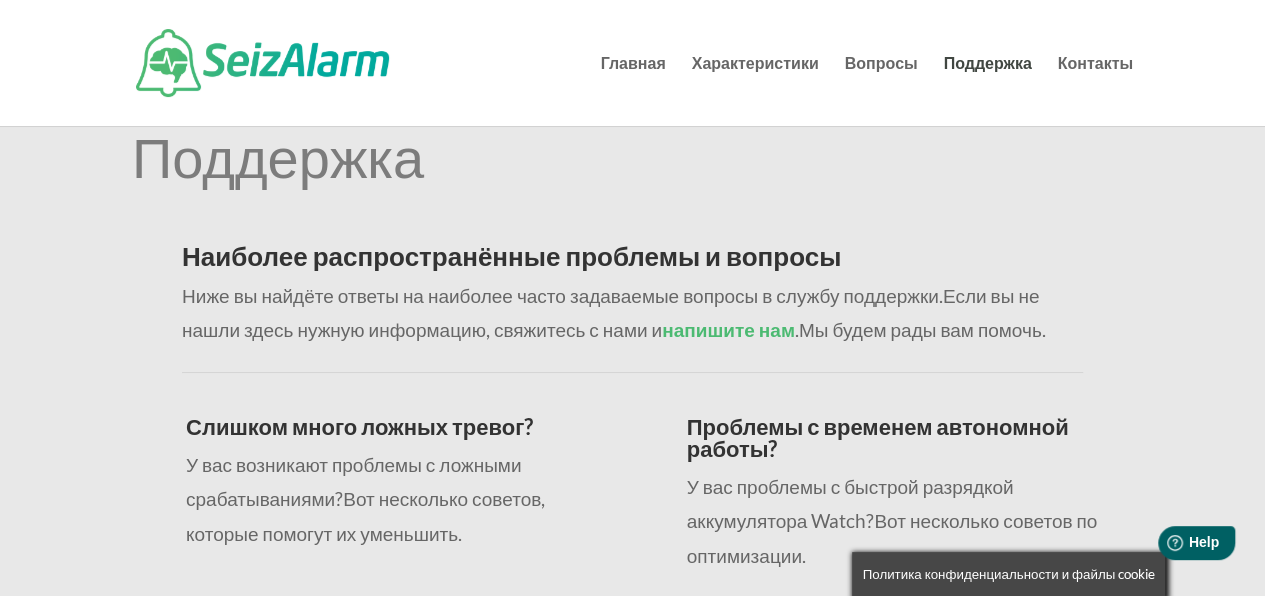 scroll, scrollTop: 0, scrollLeft: 0, axis: both 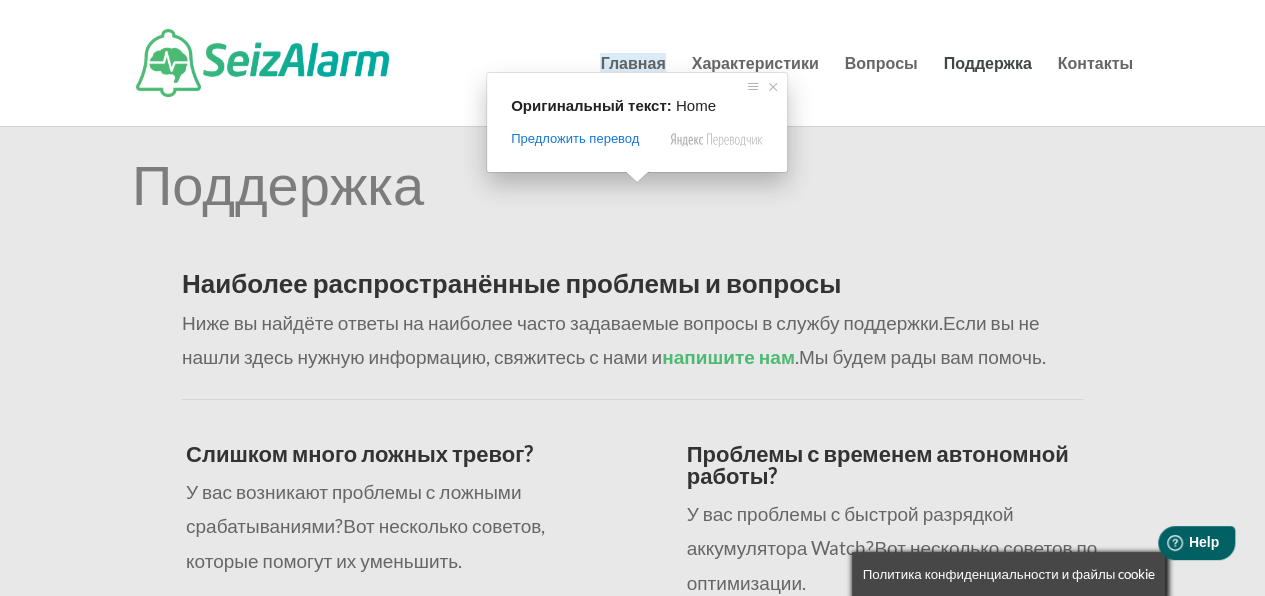 click on "Главная" at bounding box center [632, 62] 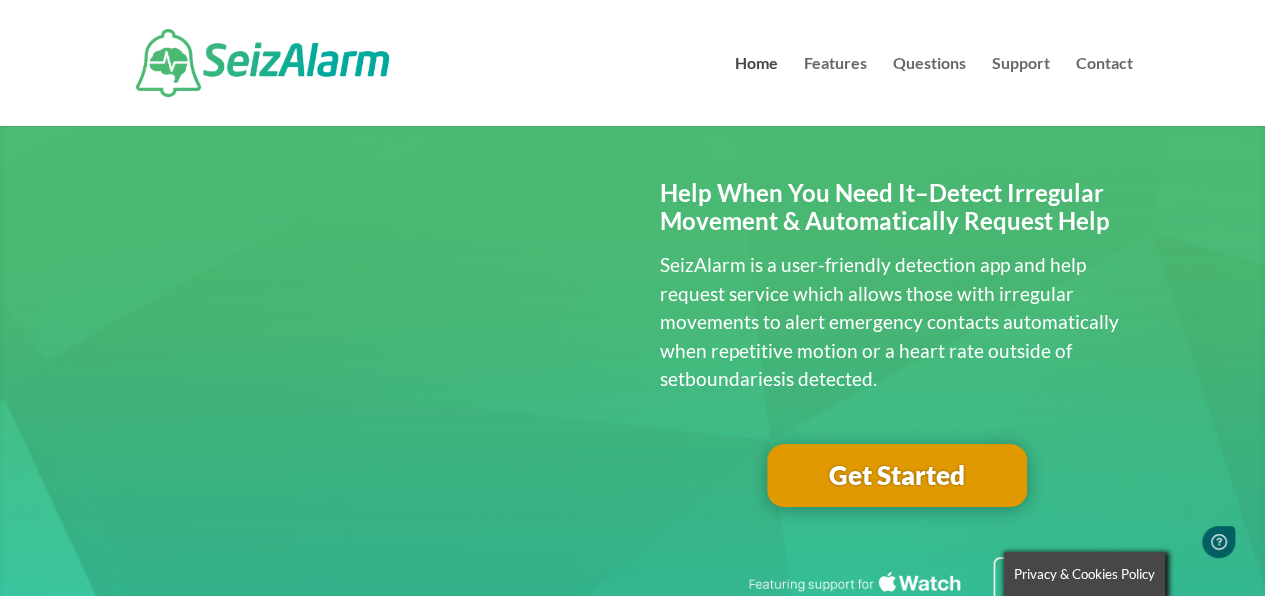 scroll, scrollTop: 0, scrollLeft: 0, axis: both 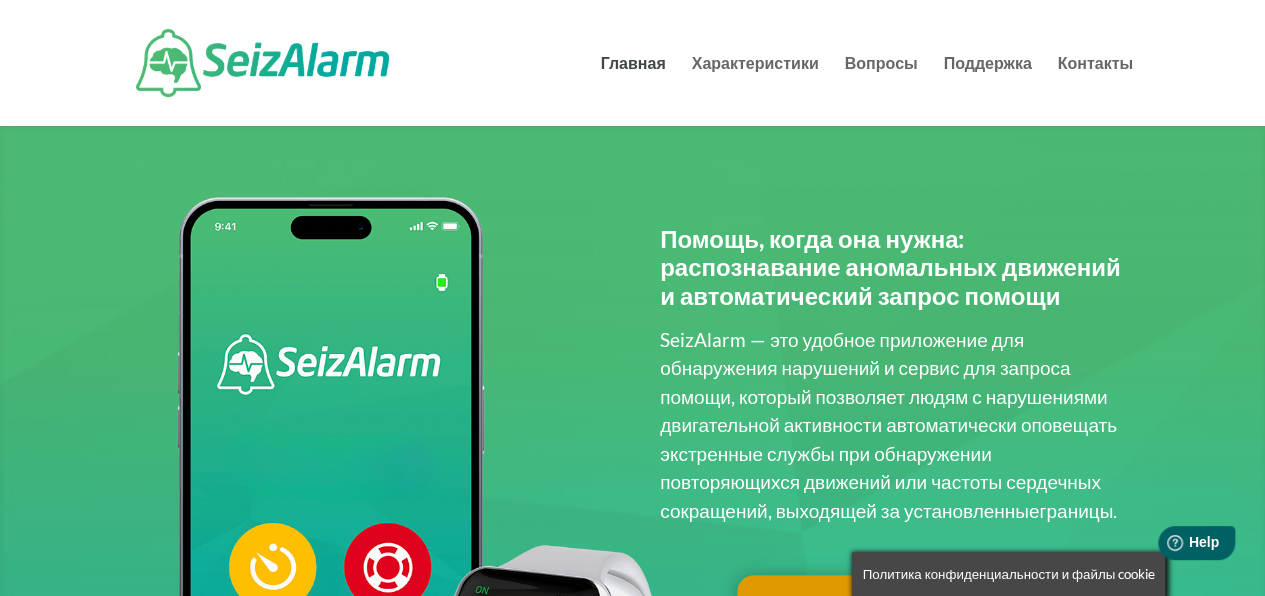 click at bounding box center [413, 535] 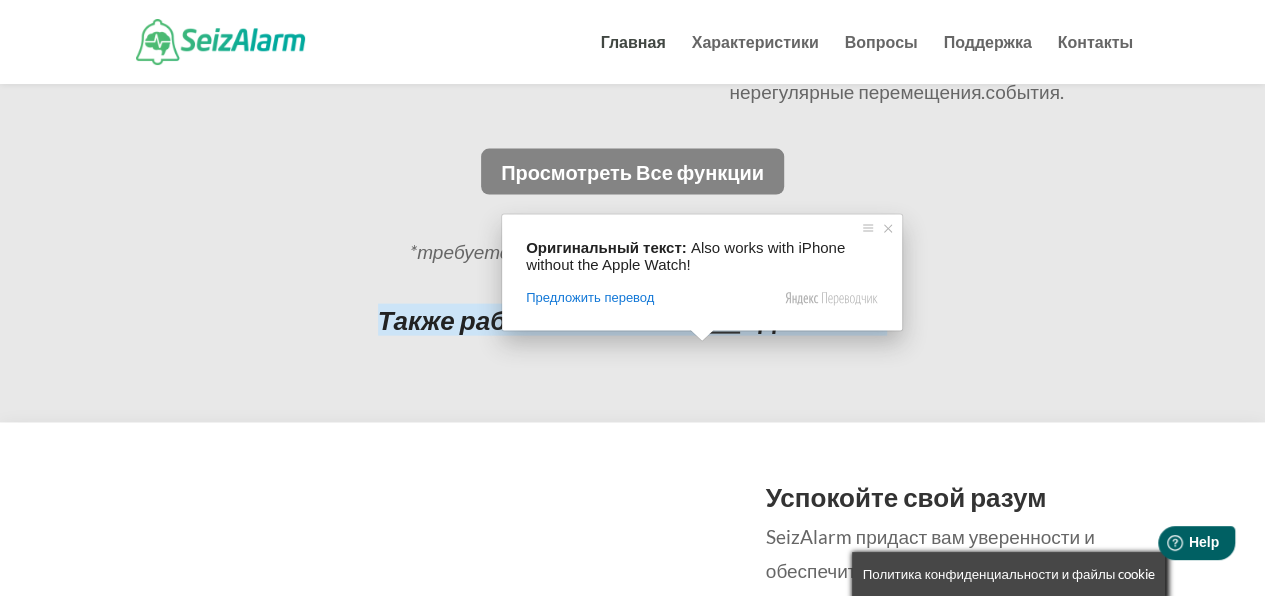 scroll, scrollTop: 2034, scrollLeft: 0, axis: vertical 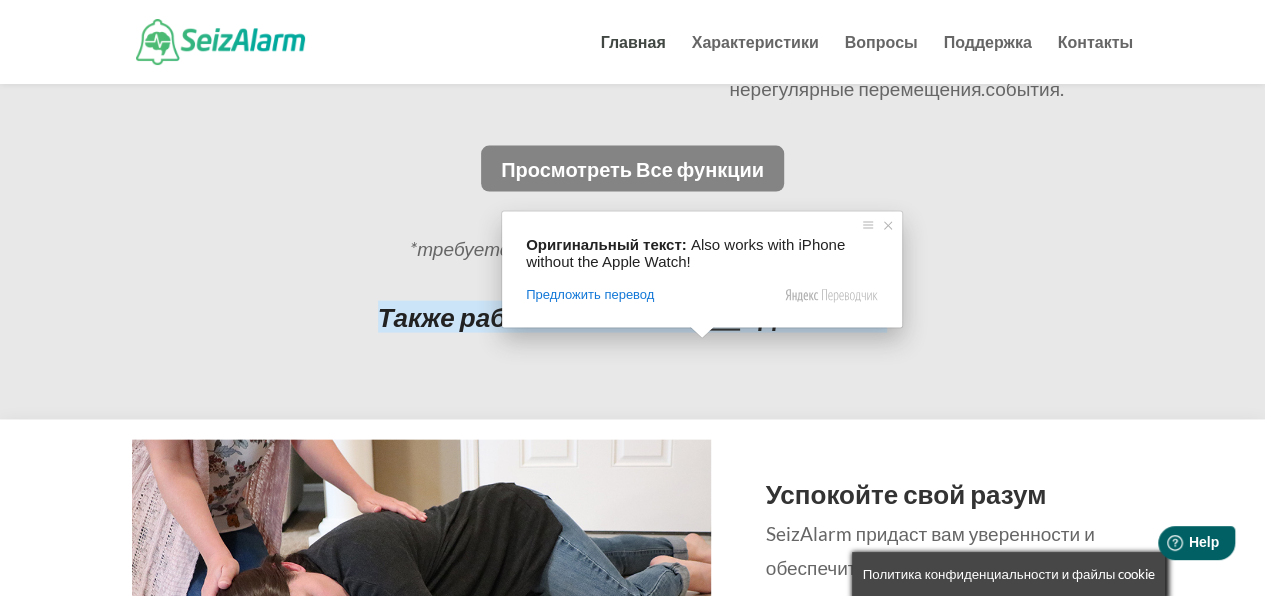 click on "Функции, обеспечивающие душевное спокойствие и  независимость
Обнаруживает неравномерное движение*
Отслеживает аномальные повторяющиеся движения и при их обнаружении автоматически уведомляет экстренные службы.
Запросите Немедленную Помощь*
Если требуется немедленная помощь, можно воспользоваться функцией ручного запроса помощи, чтобы мгновенно уведомить экстренные службы по вашей команде." at bounding box center [632, -303] 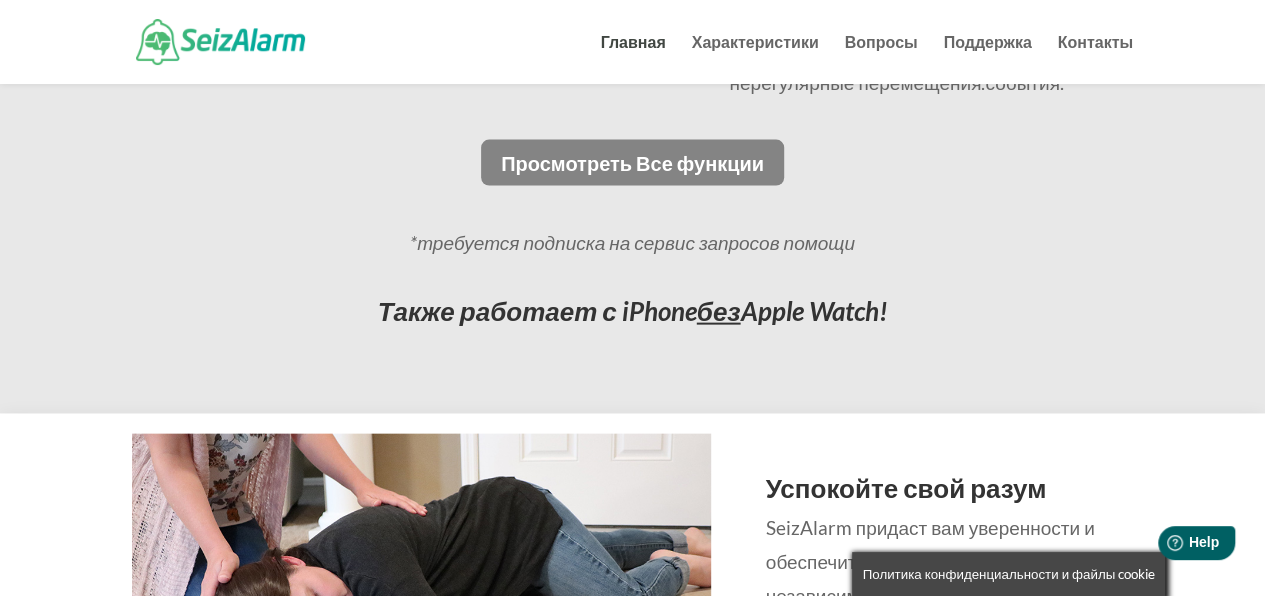 scroll, scrollTop: 2055, scrollLeft: 0, axis: vertical 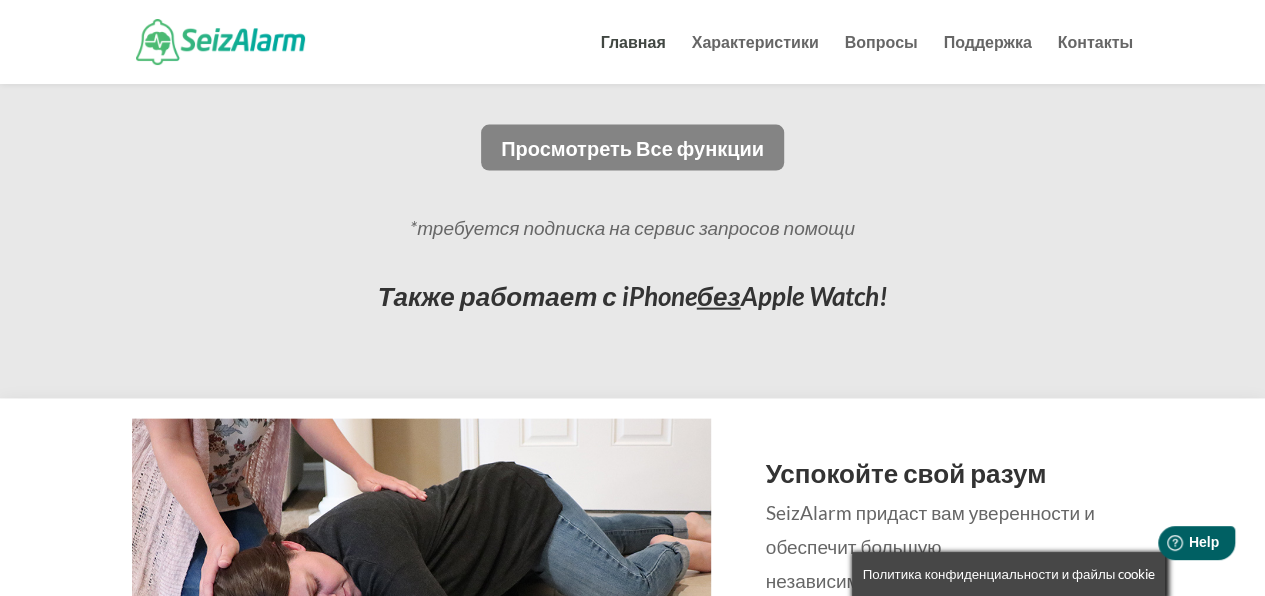click on "Функции, обеспечивающие душевное спокойствие и  независимость
Обнаруживает неравномерное движение*
Отслеживает аномальные повторяющиеся движения и при их обнаружении автоматически уведомляет экстренные службы.
Запросите Немедленную Помощь*
Если требуется немедленная помощь, можно воспользоваться функцией ручного запроса помощи, чтобы мгновенно уведомить экстренные службы по вашей команде." at bounding box center (632, -324) 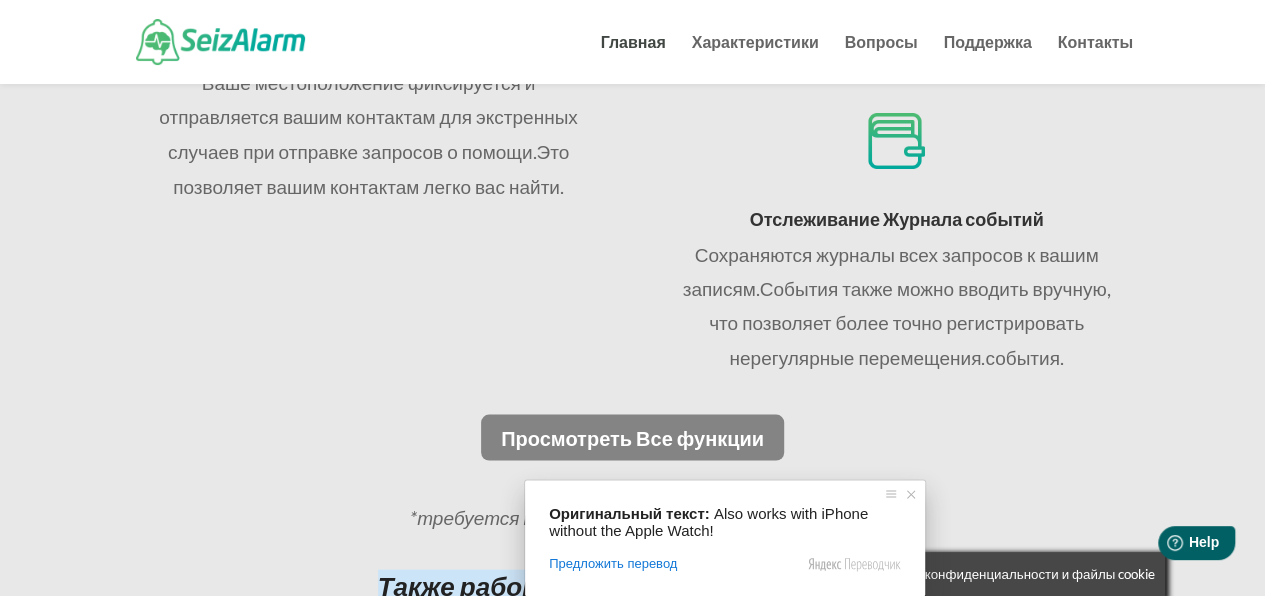 scroll, scrollTop: 1765, scrollLeft: 0, axis: vertical 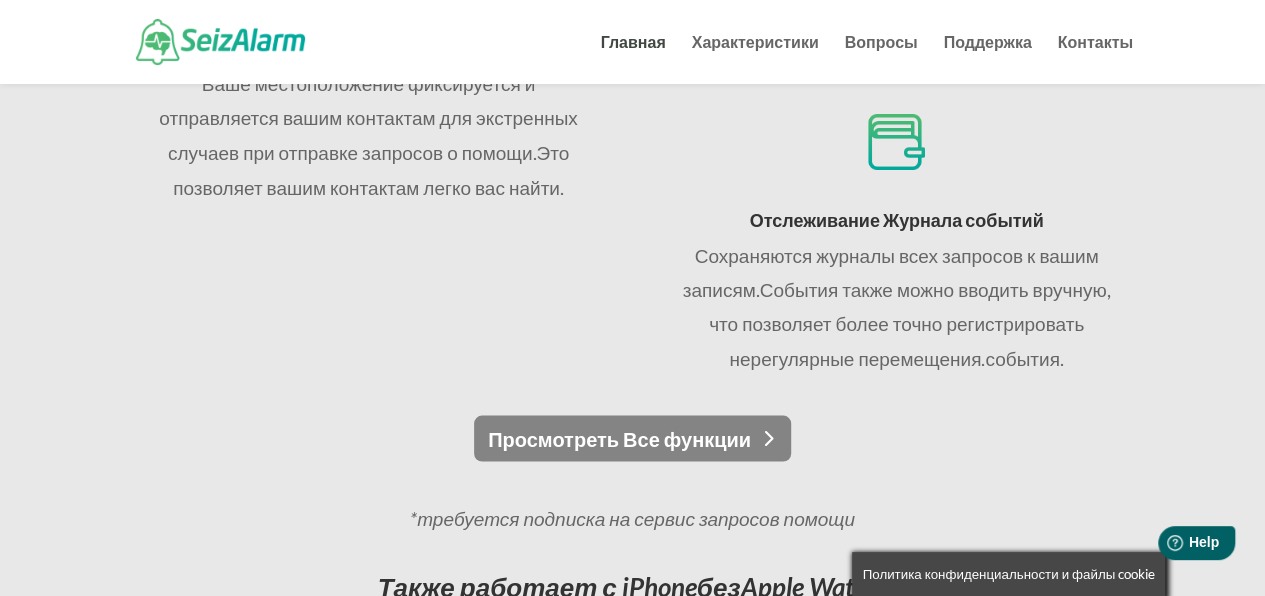click on "Главная
Характеристики
Вопросы
Поддержка
Контакты
Select Page
Home
Features
Questions
Support
Contact
Помощь, когда она нужна: распознавание аномальных движений и автоматический запрос помощи
границы .
Начало работы" at bounding box center (632, 484) 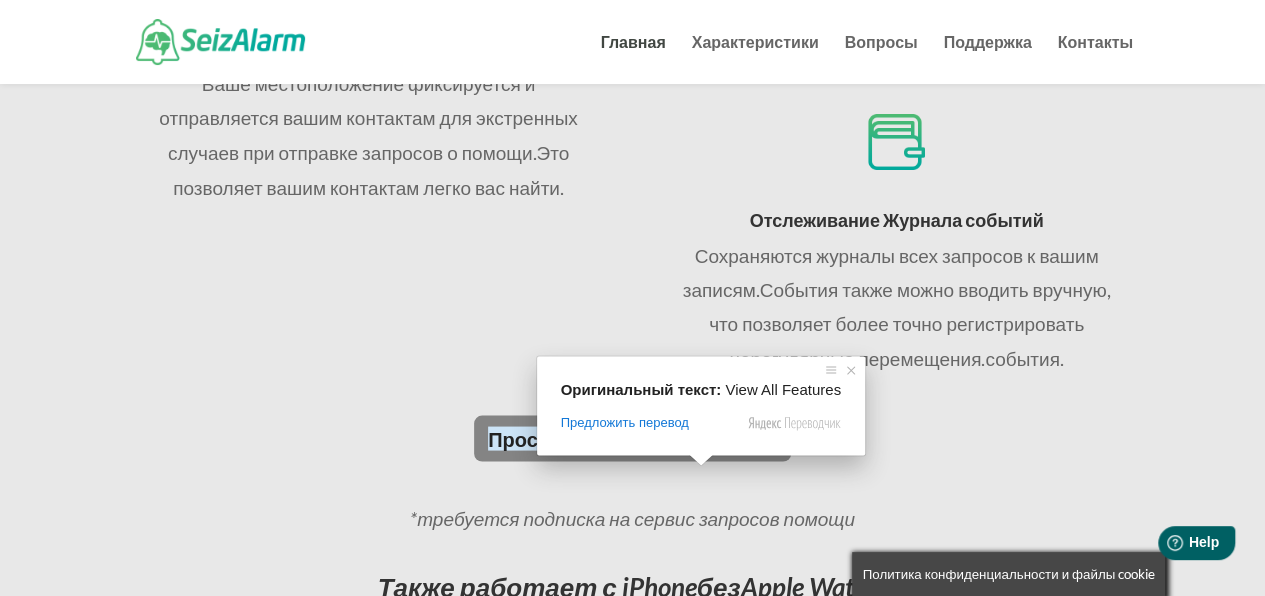 click on "Просмотреть Все функции" at bounding box center [619, 438] 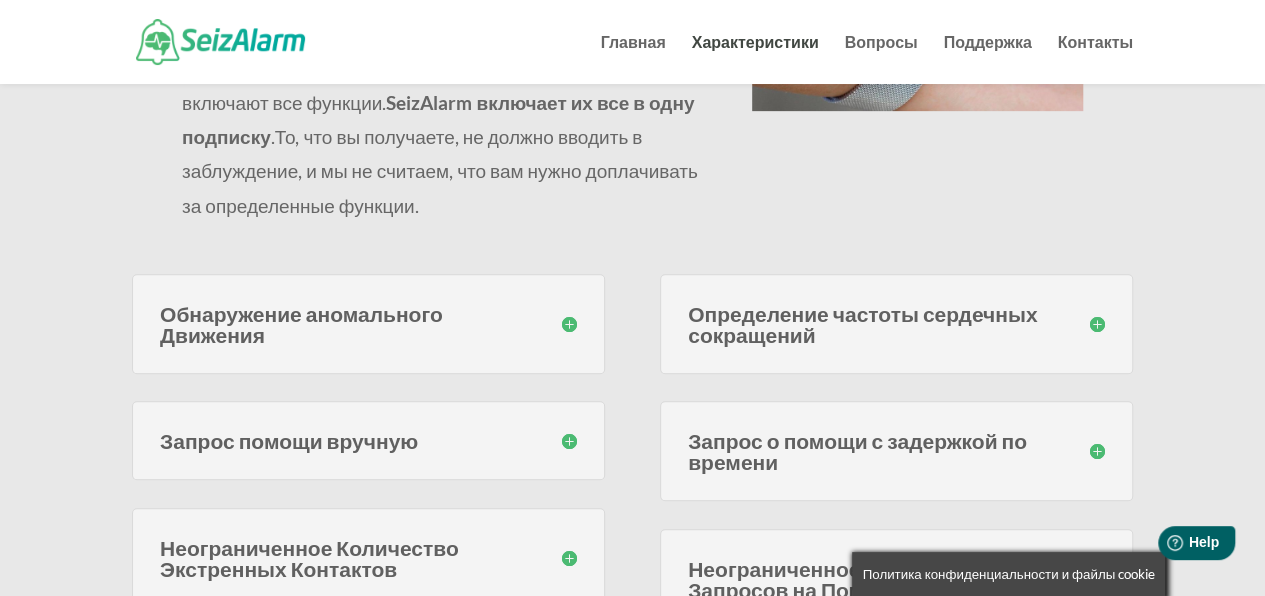 scroll, scrollTop: 0, scrollLeft: 0, axis: both 